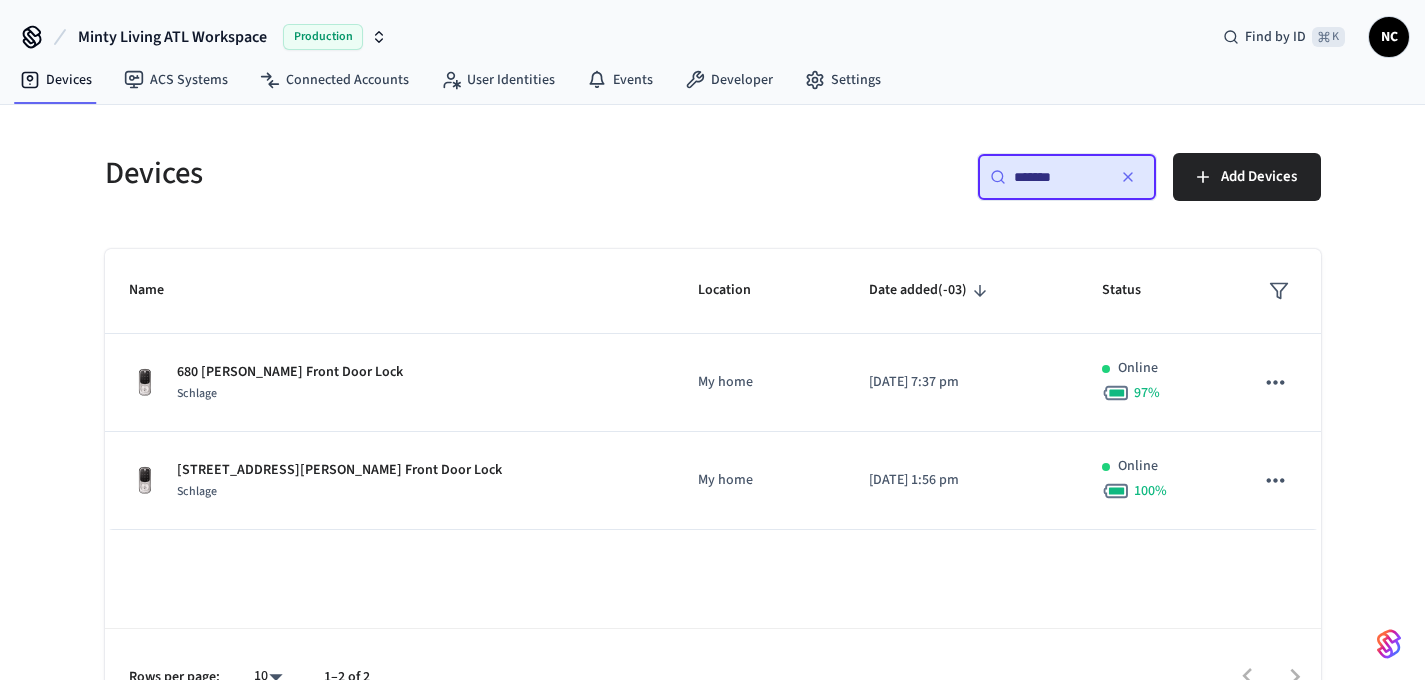 scroll, scrollTop: 0, scrollLeft: 0, axis: both 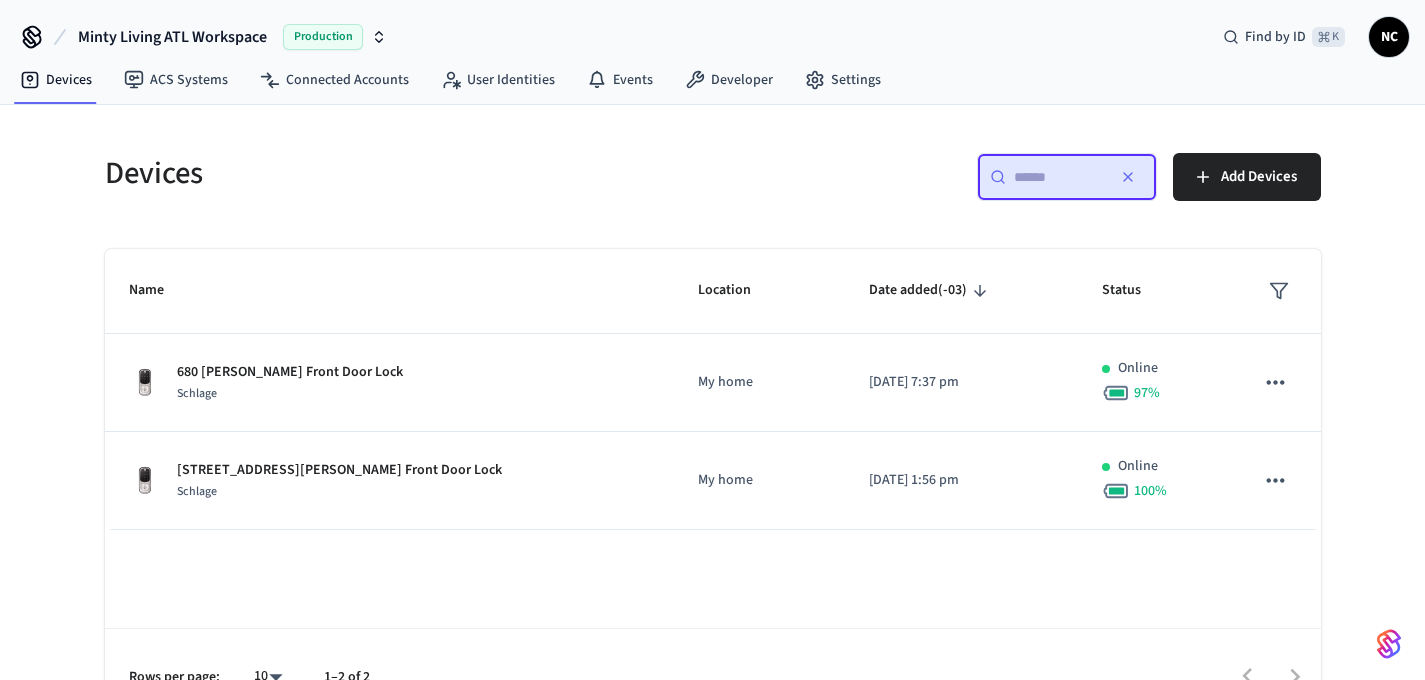 click at bounding box center [1059, 177] 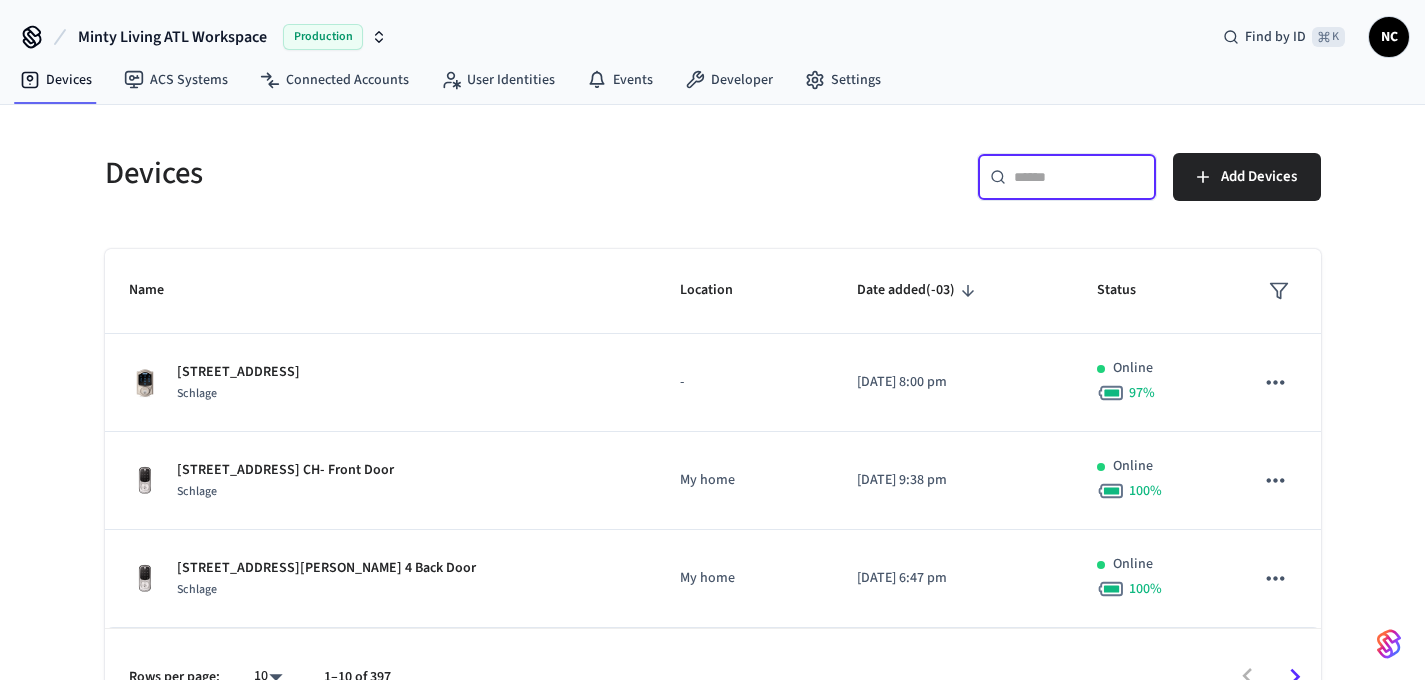 click at bounding box center [1079, 177] 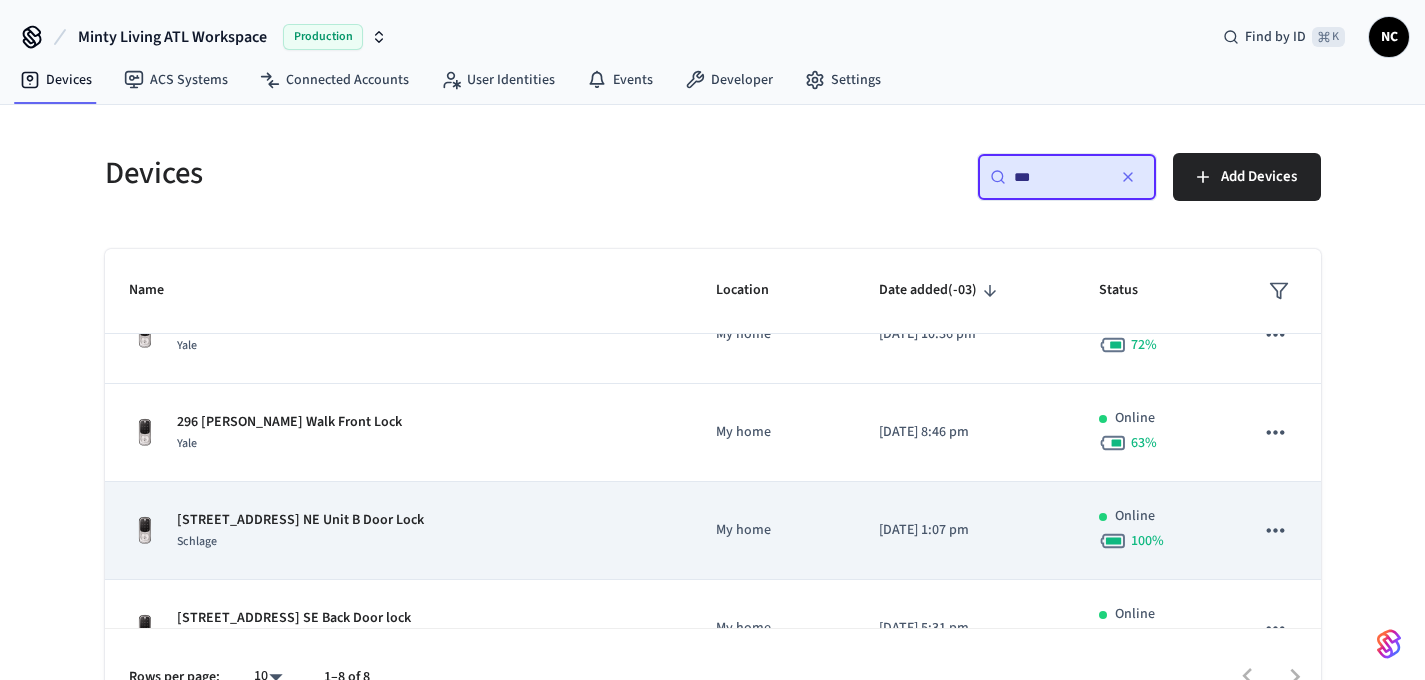 scroll, scrollTop: 85, scrollLeft: 0, axis: vertical 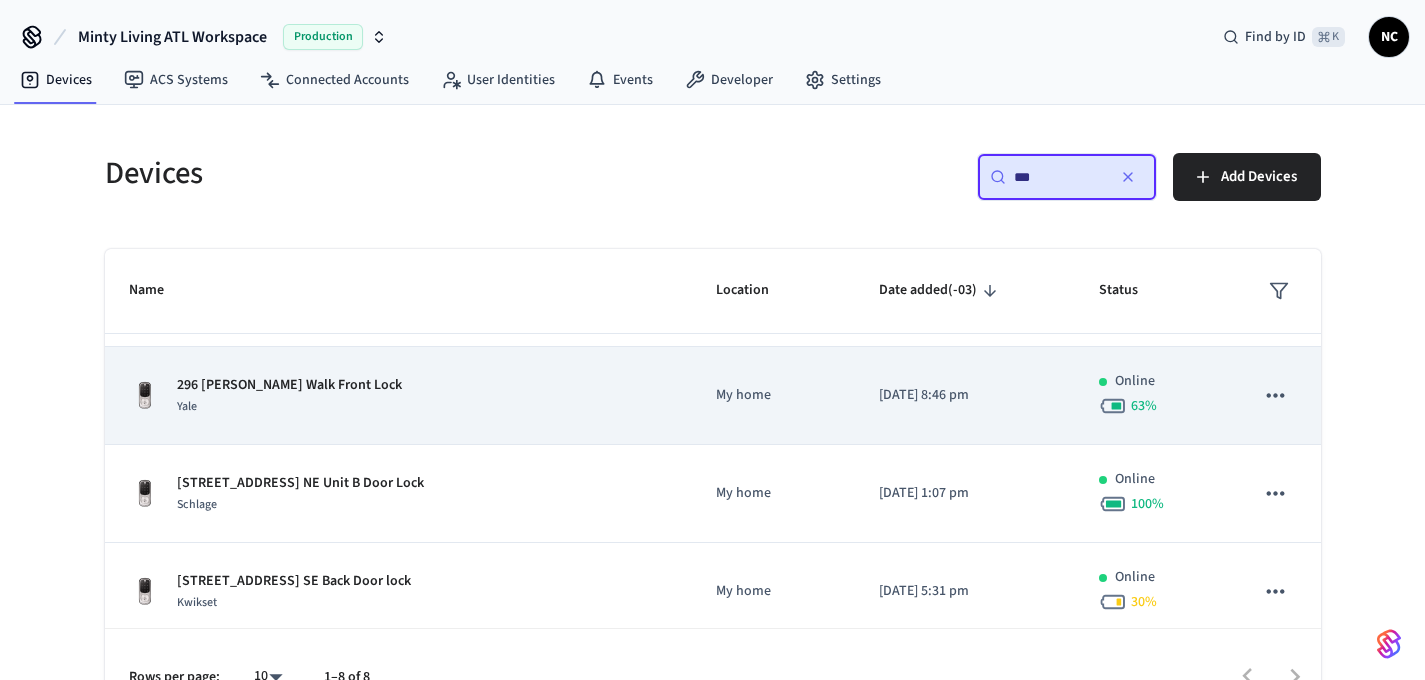 type on "***" 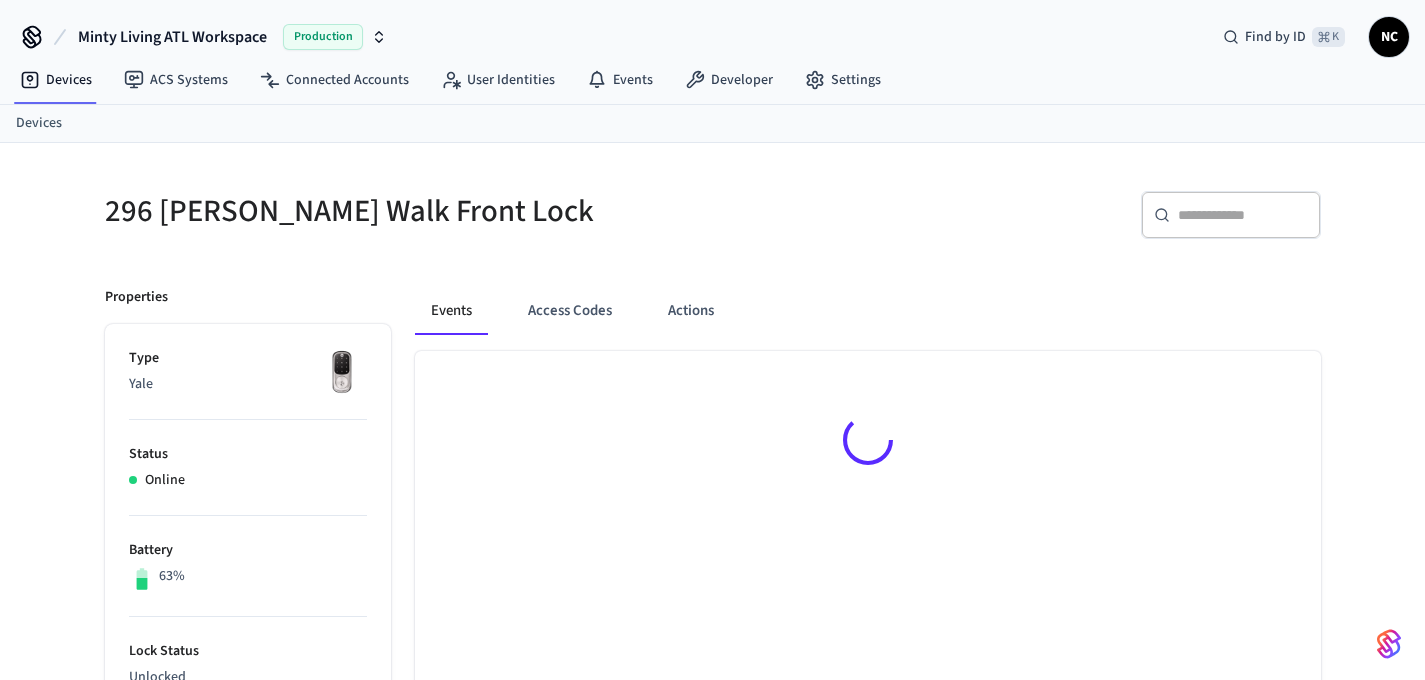 click at bounding box center [868, 443] 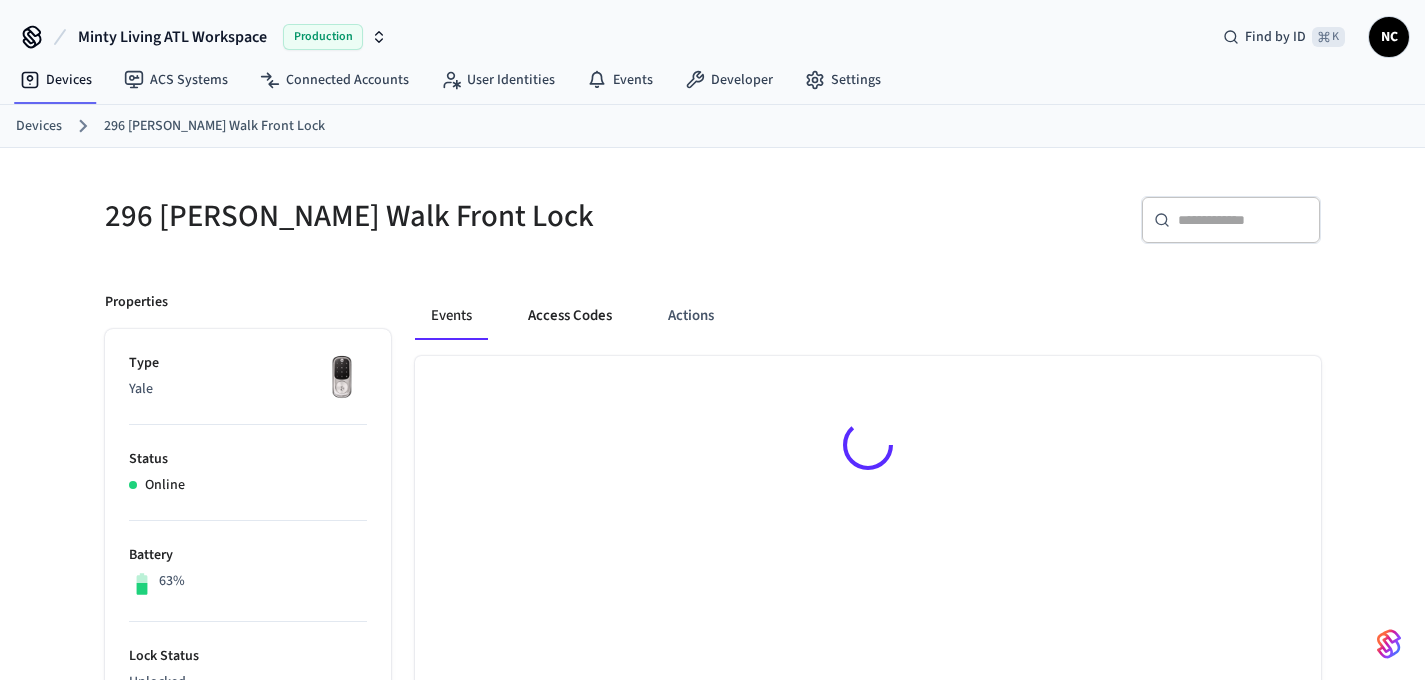 click on "Access Codes" at bounding box center [570, 316] 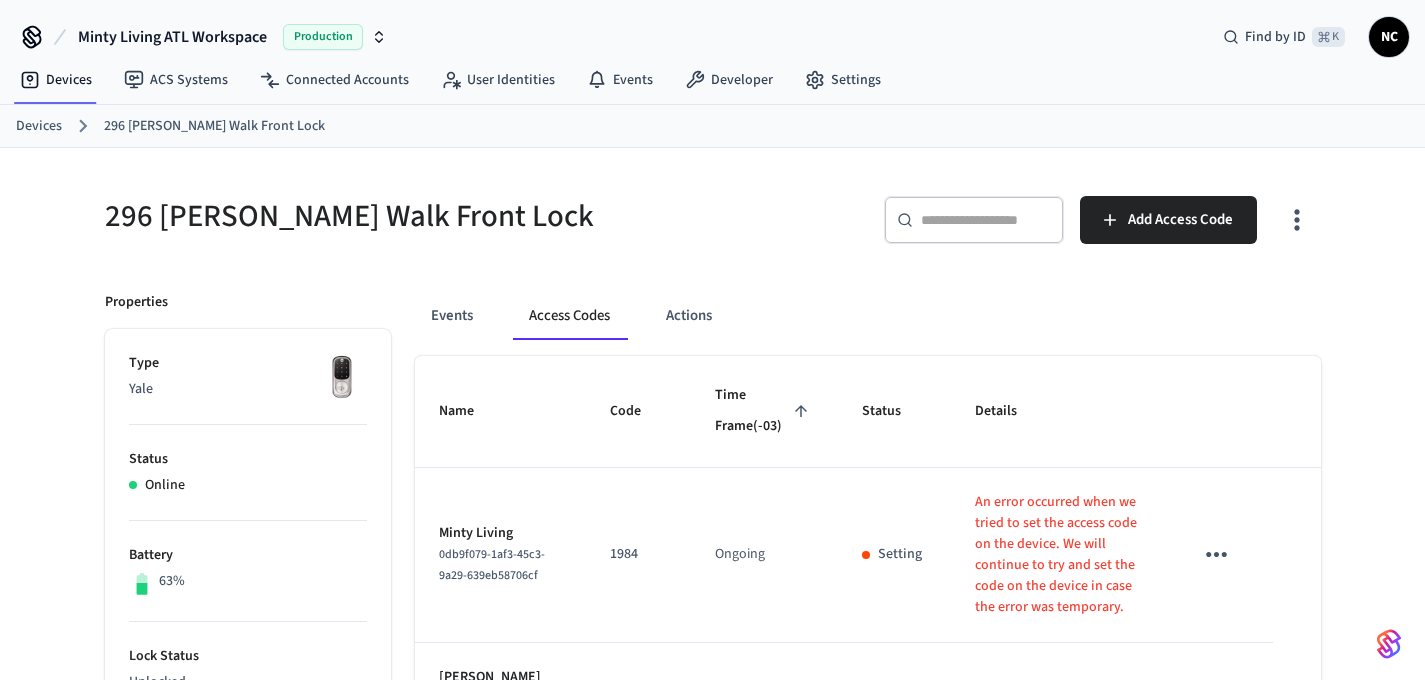 click on "Access Codes" at bounding box center (569, 316) 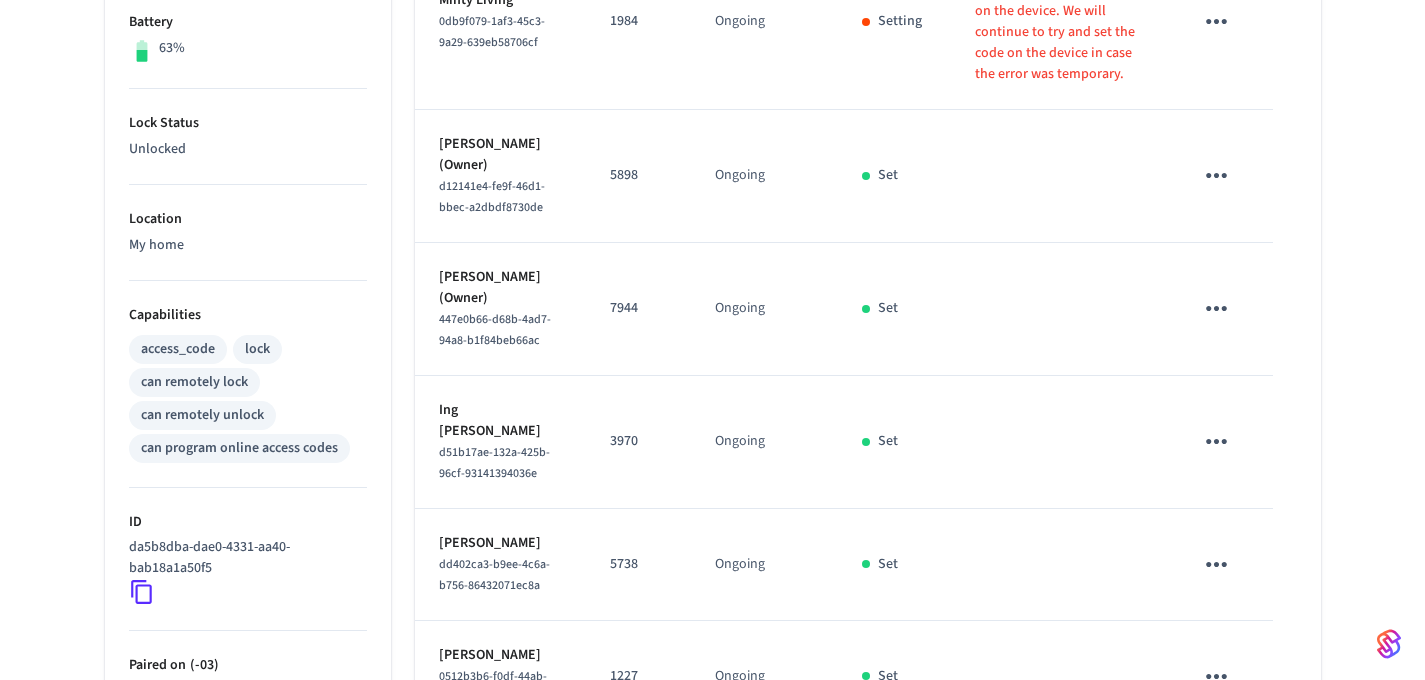 scroll, scrollTop: 1001, scrollLeft: 0, axis: vertical 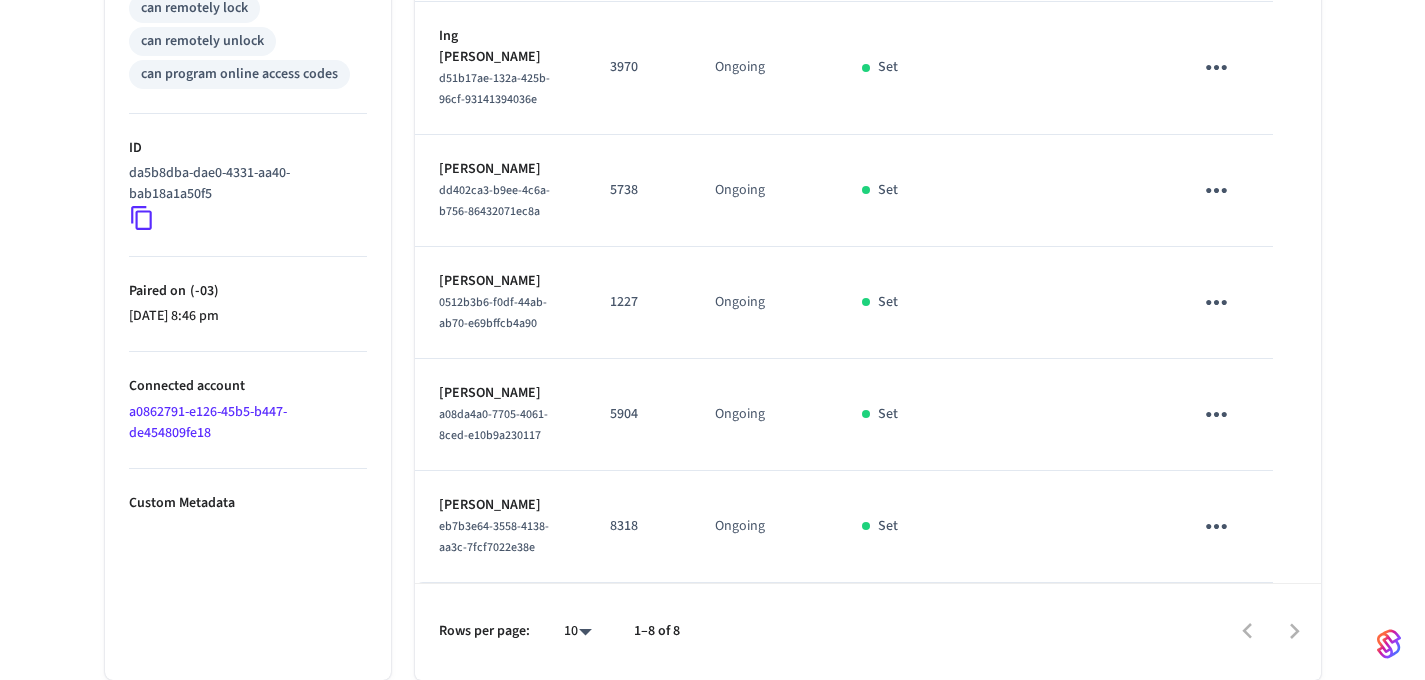 click on "[PERSON_NAME] eb7b3e64-3558-4138-aa3c-7fcf7022e38e" at bounding box center (500, 527) 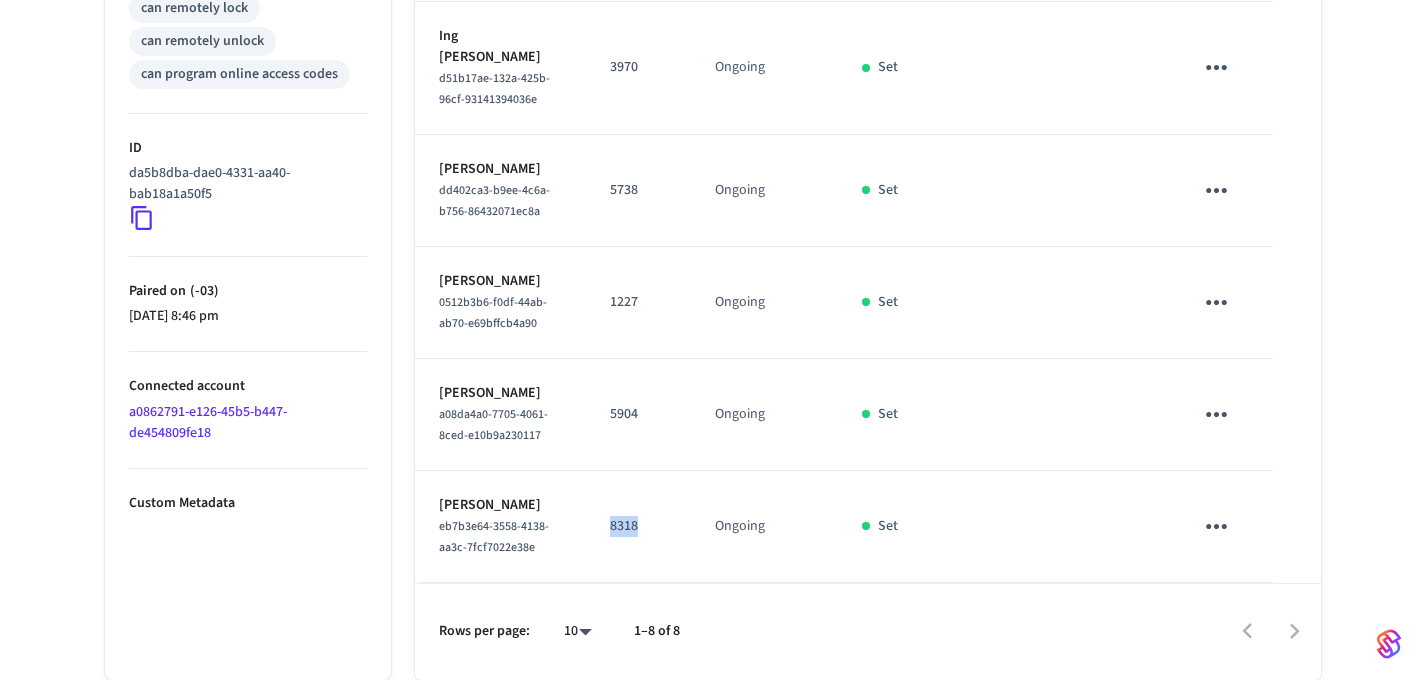 click on "8318" at bounding box center (638, 526) 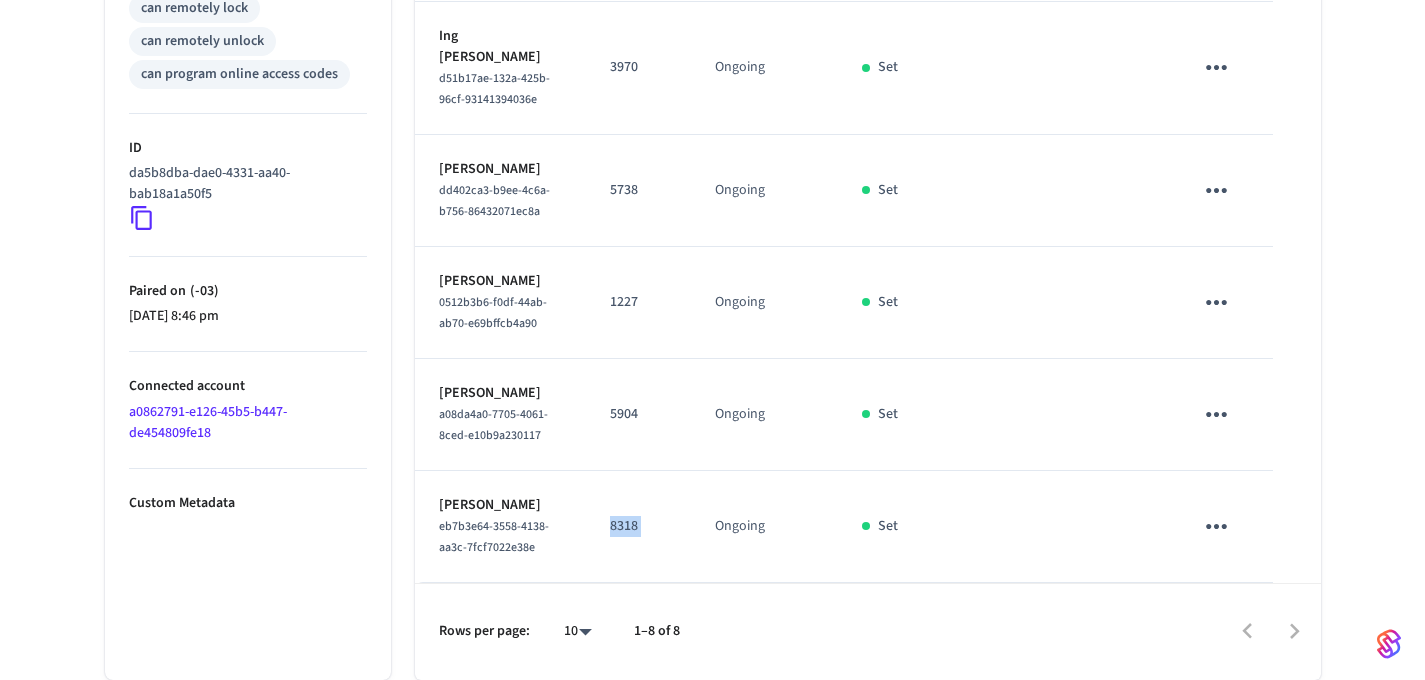 click on "8318" at bounding box center [638, 526] 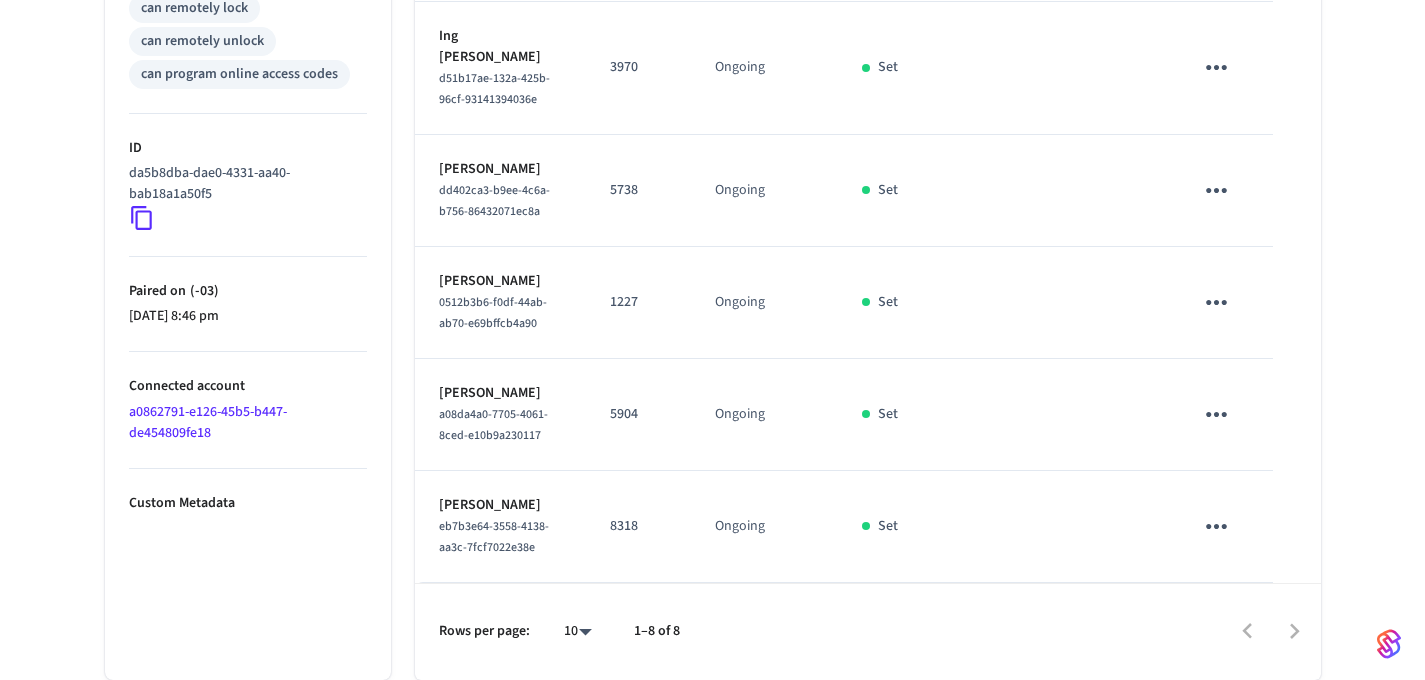 click on "8318" at bounding box center (638, 526) 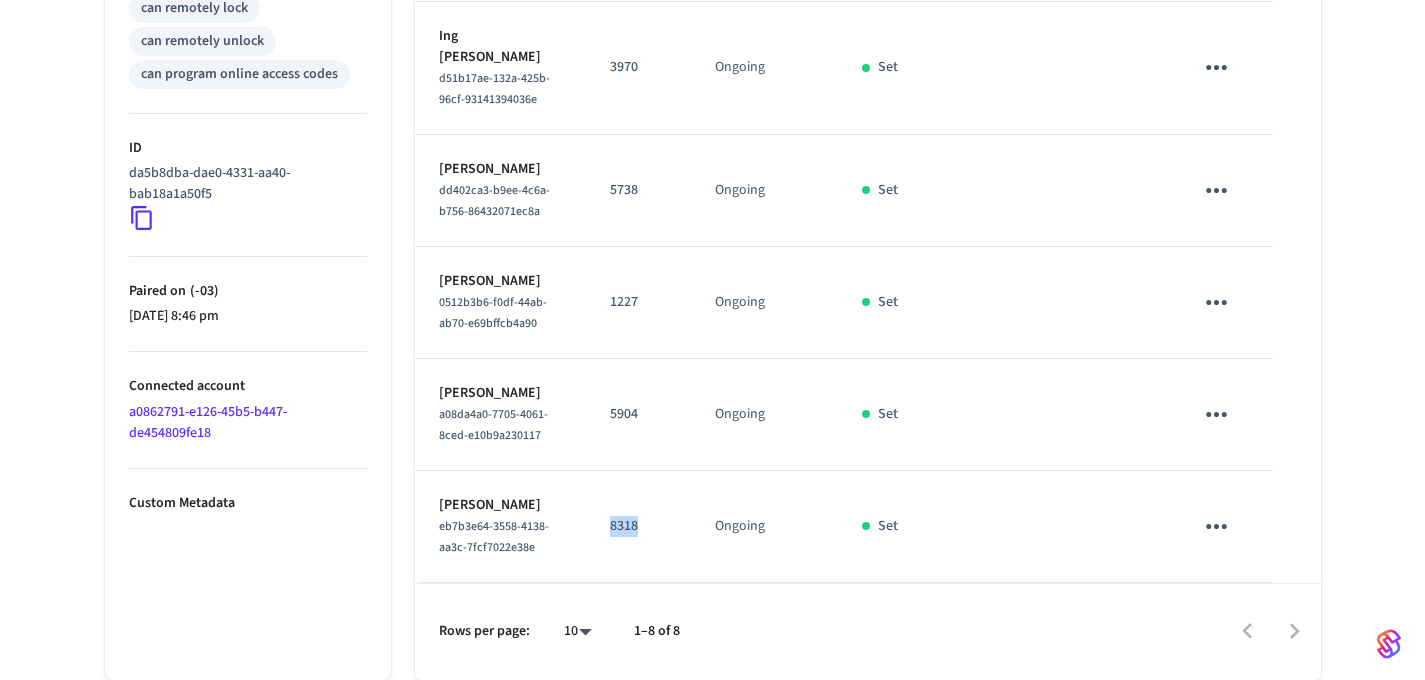 click on "8318" at bounding box center [638, 526] 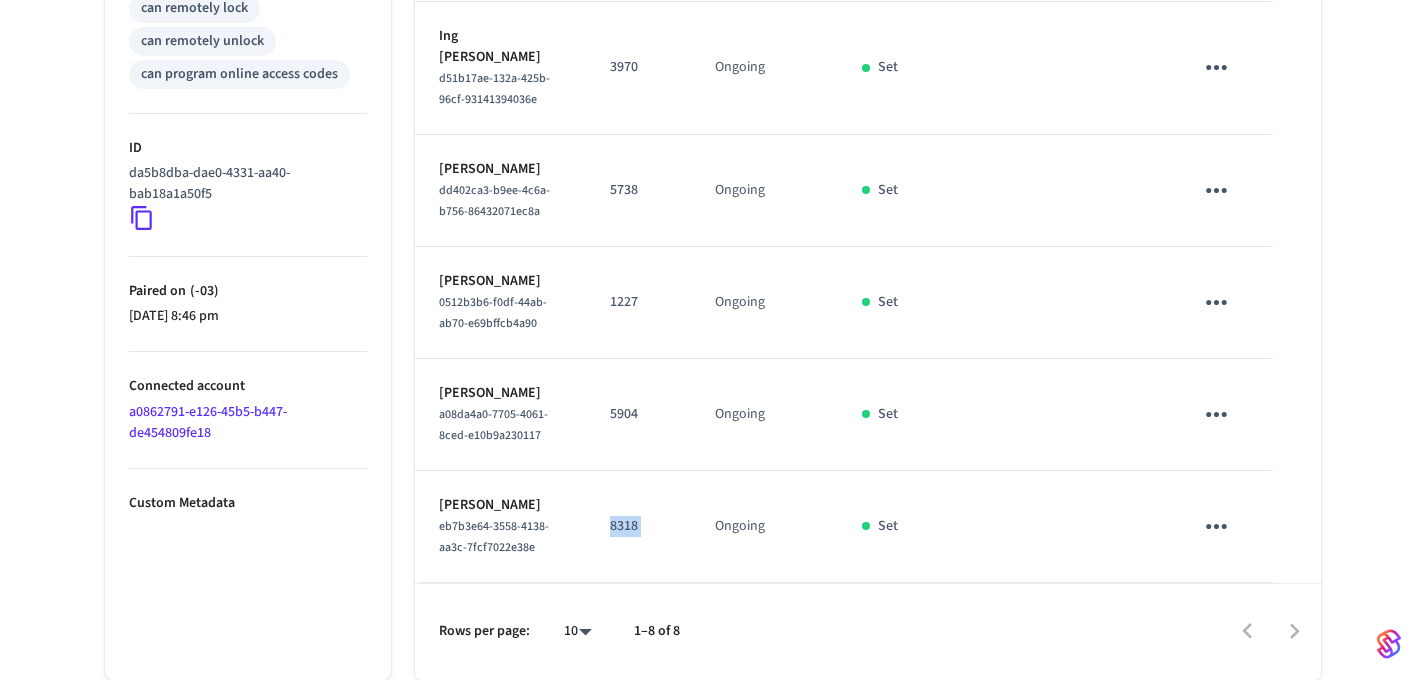 click on "8318" at bounding box center (638, 526) 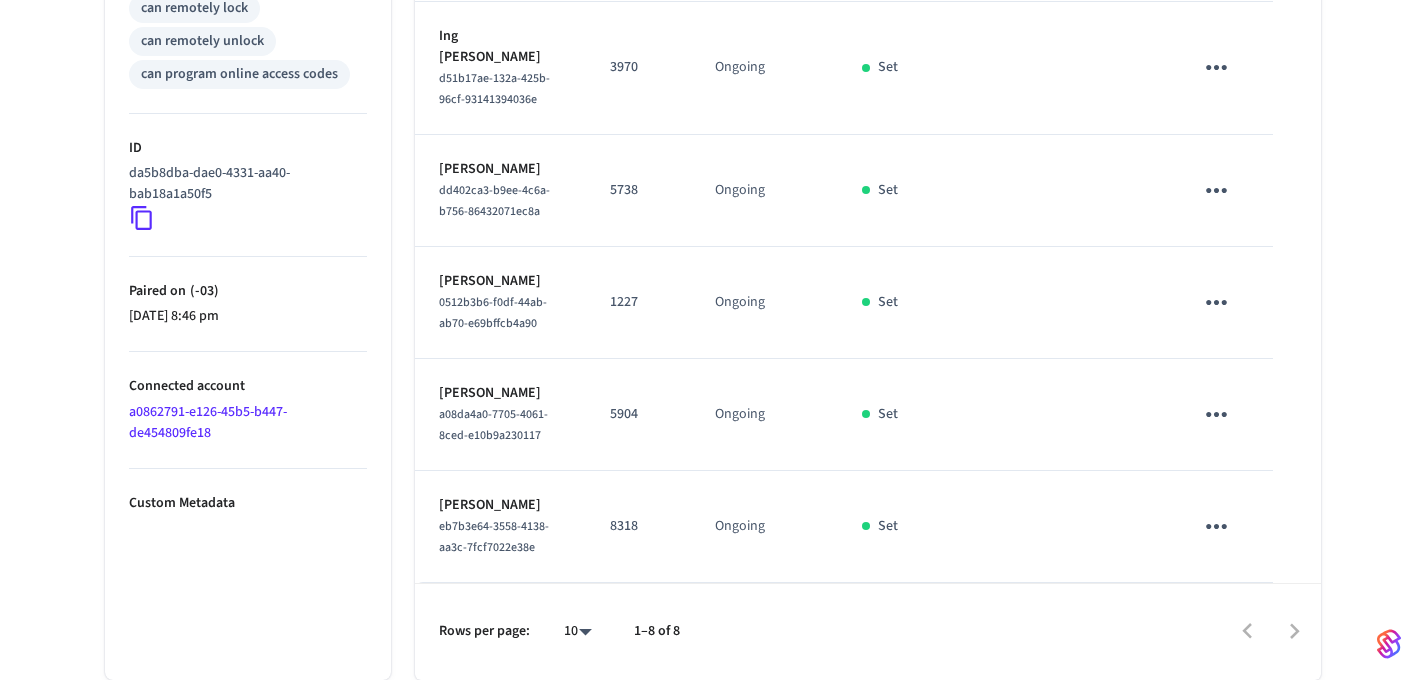 click on "Ongoing" at bounding box center [765, 527] 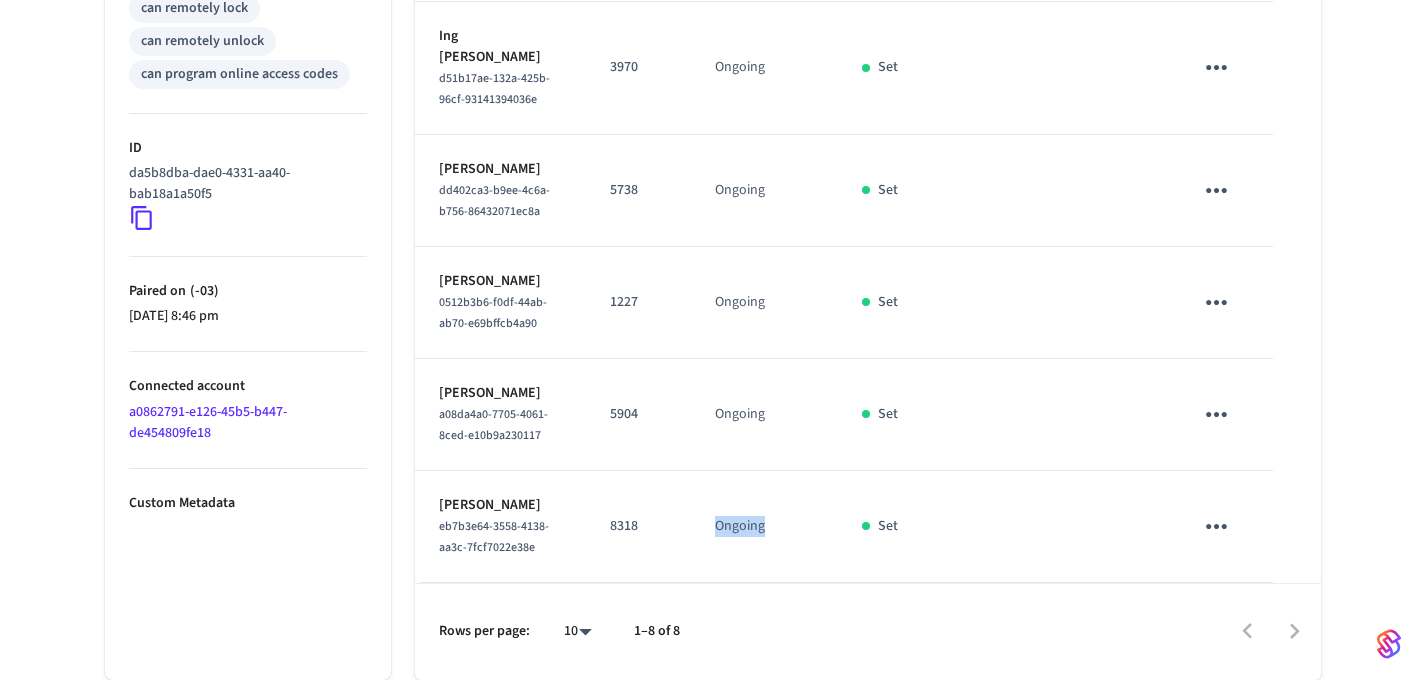 click on "Ongoing" at bounding box center [765, 527] 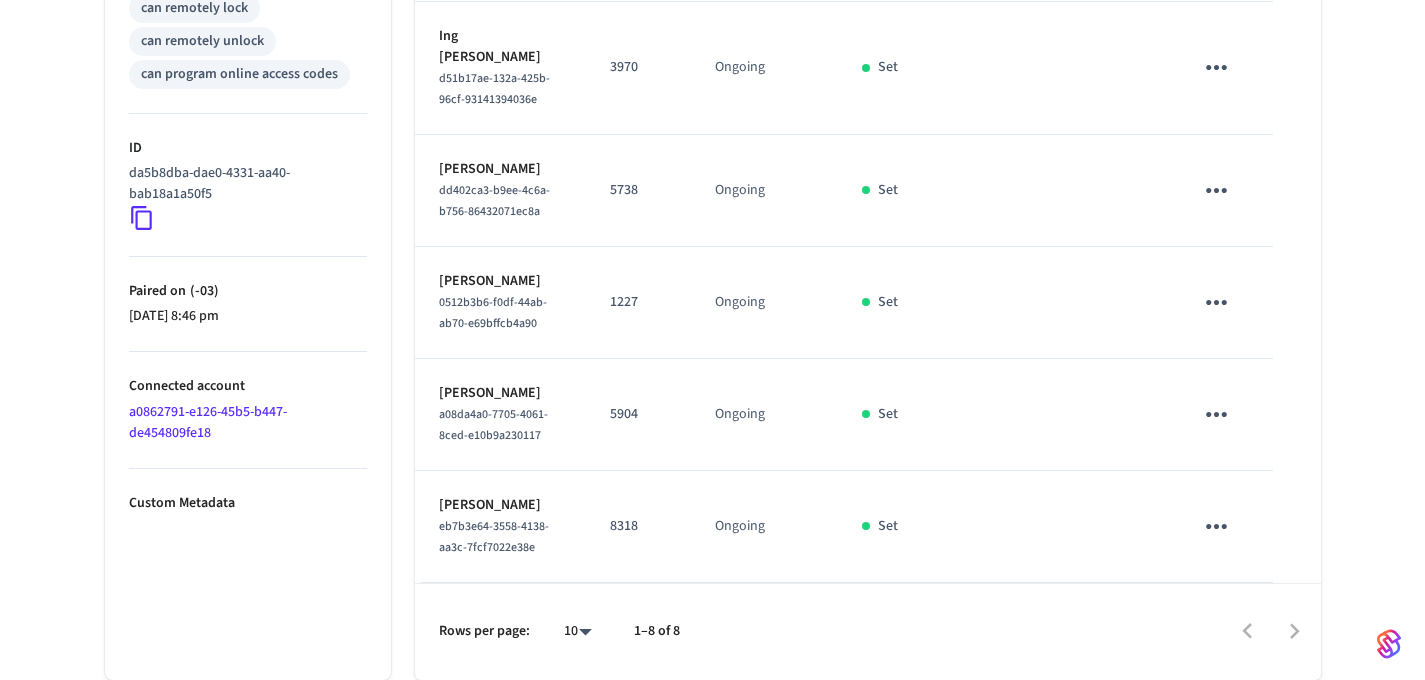 click on "8318" at bounding box center (638, 527) 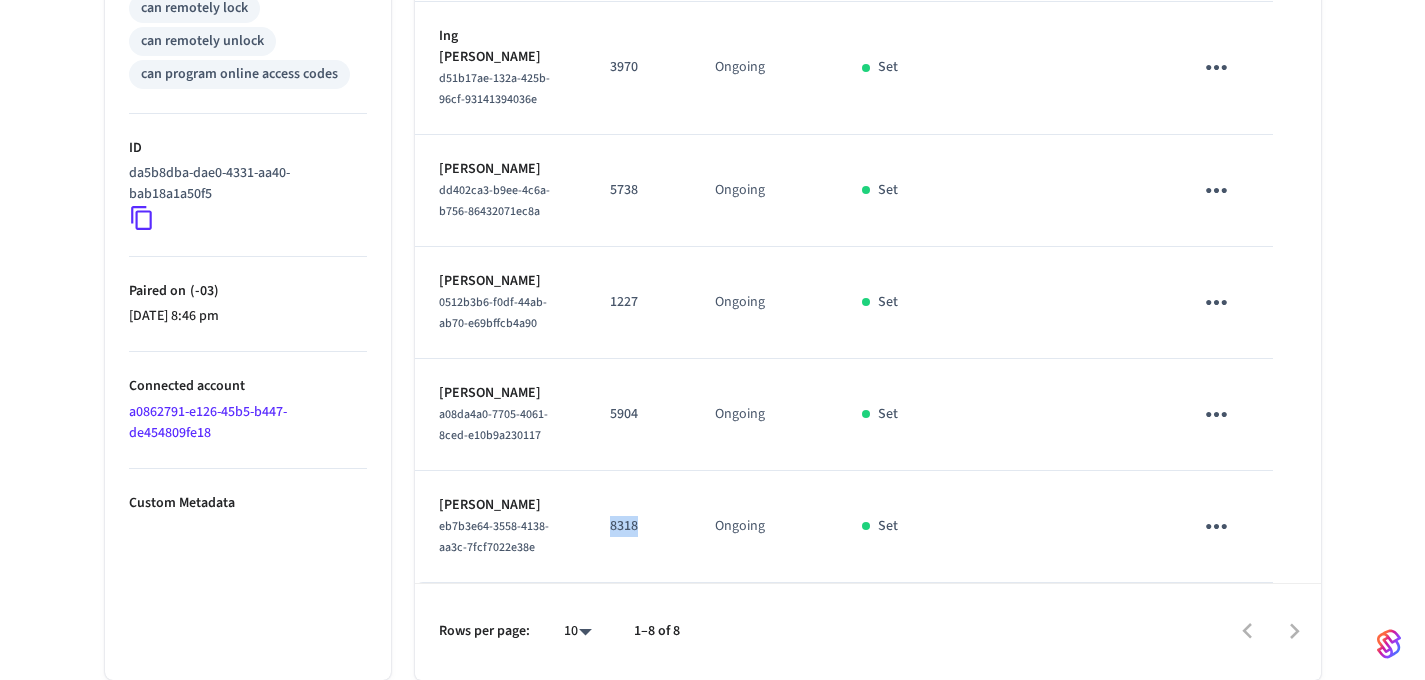 click on "8318" at bounding box center [638, 527] 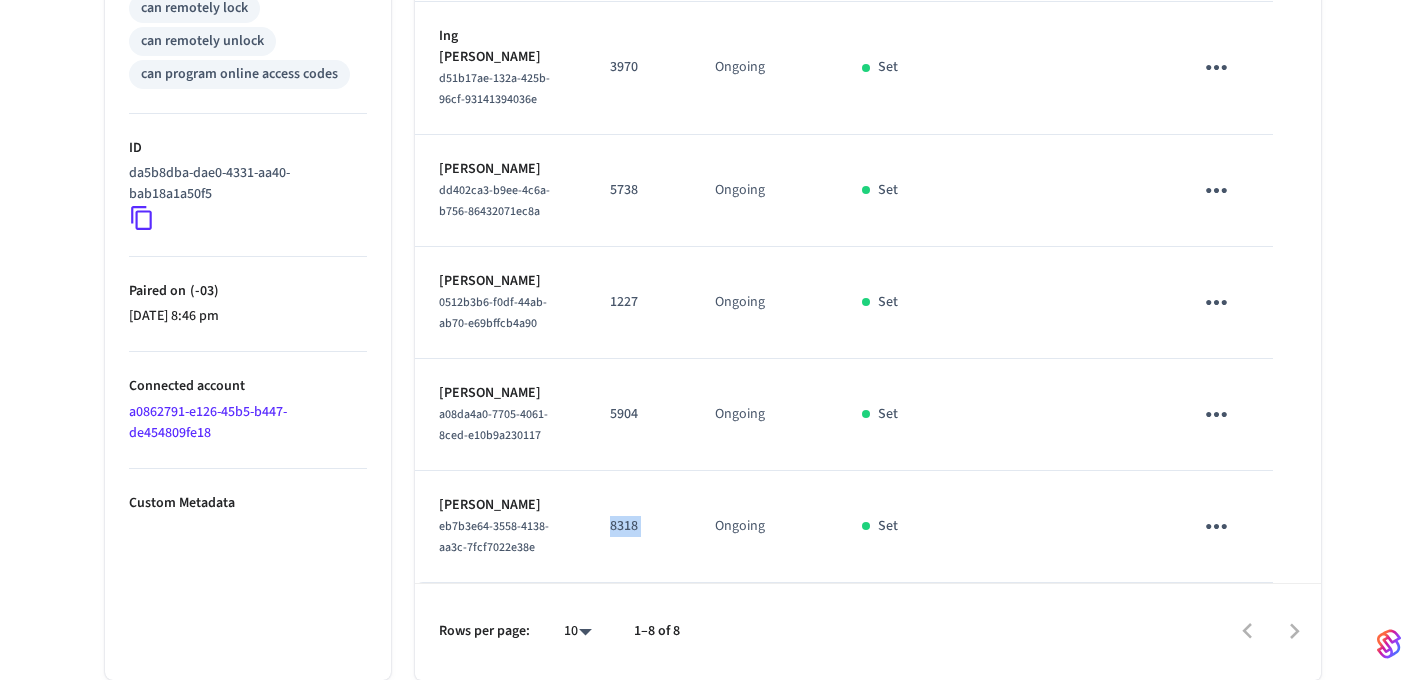 click on "8318" at bounding box center [638, 527] 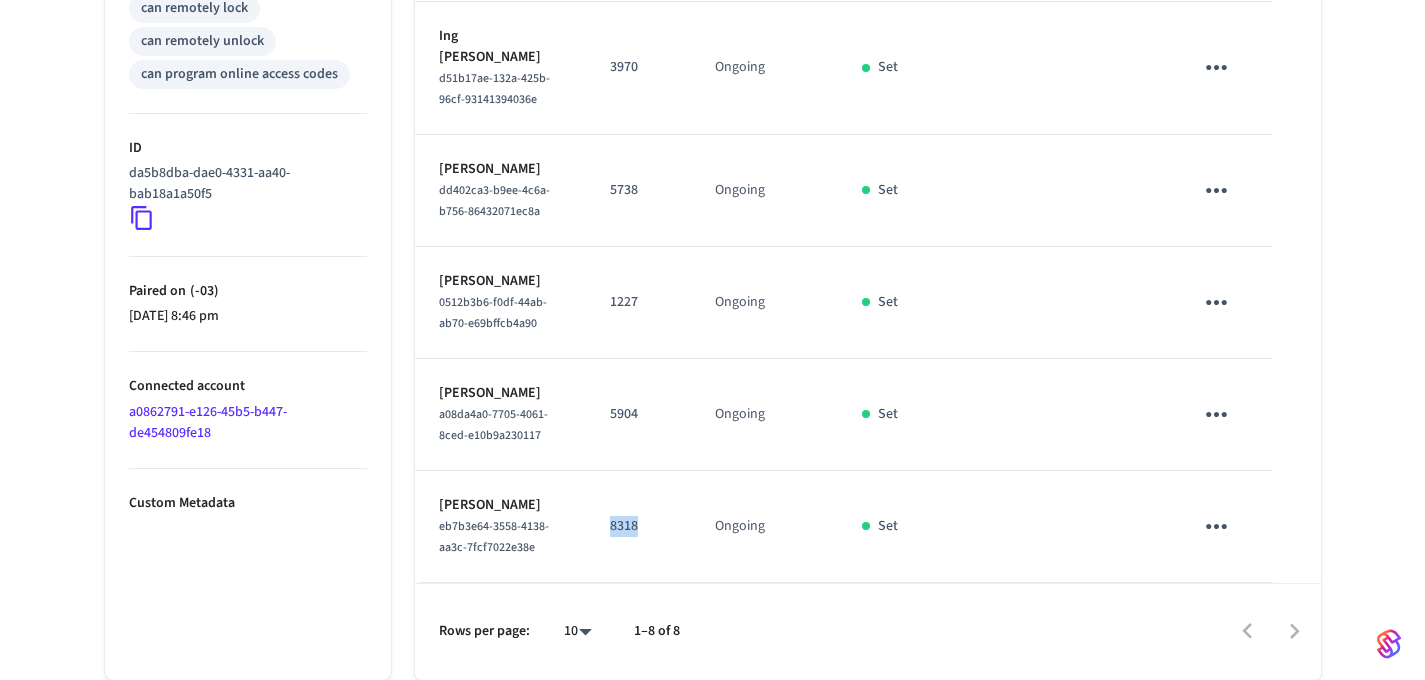 click on "8318" at bounding box center (638, 527) 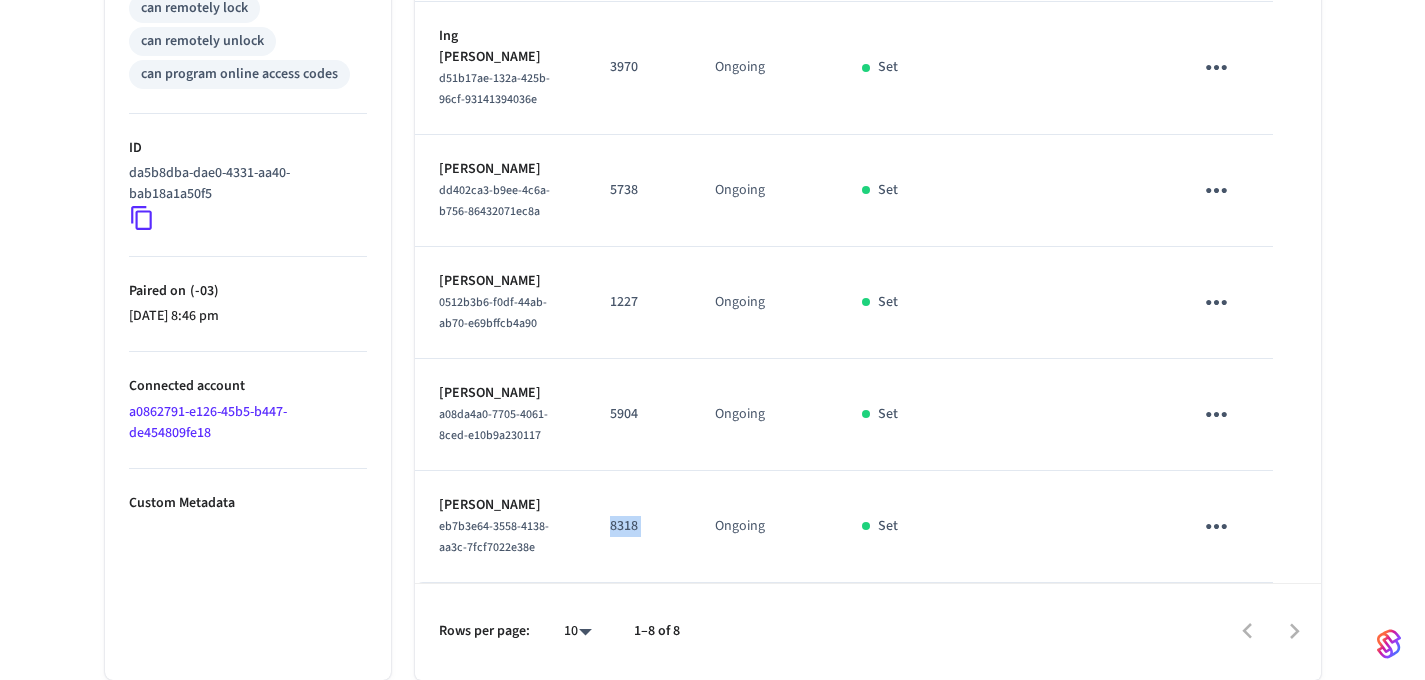 click on "8318" at bounding box center (638, 527) 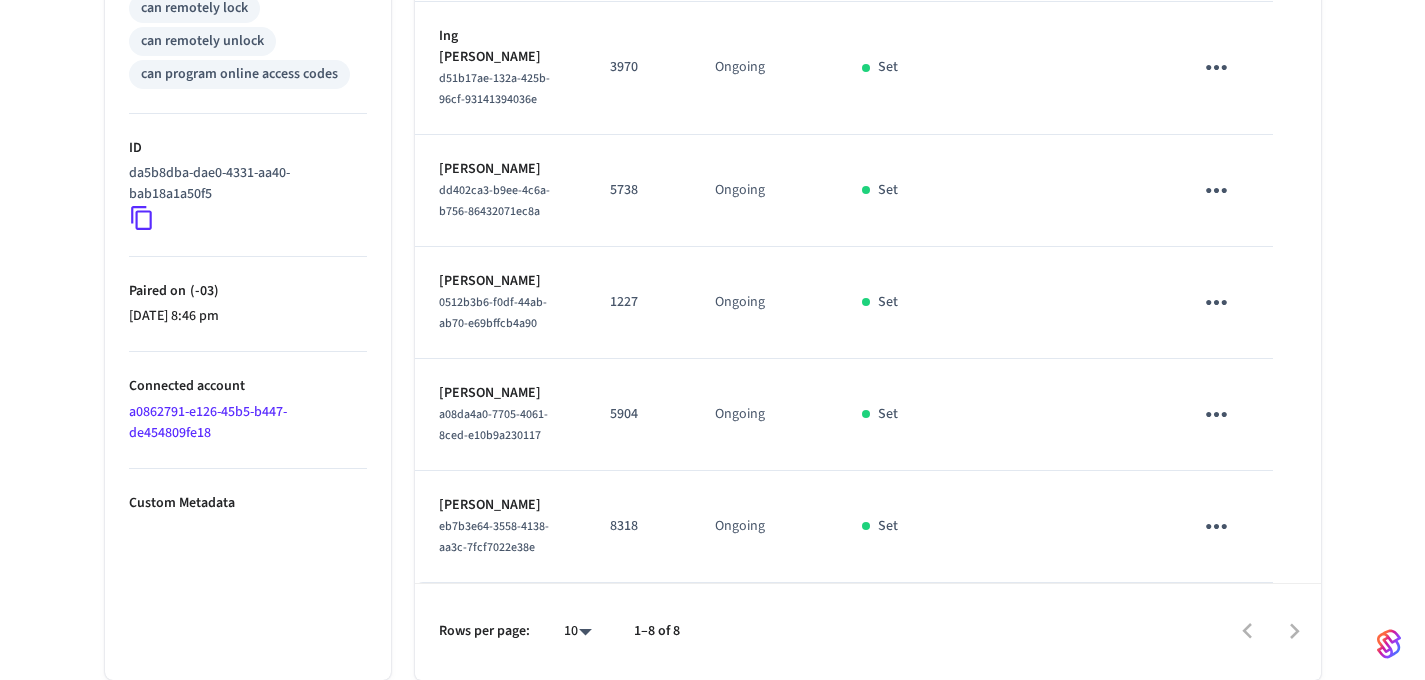 click at bounding box center (1060, 527) 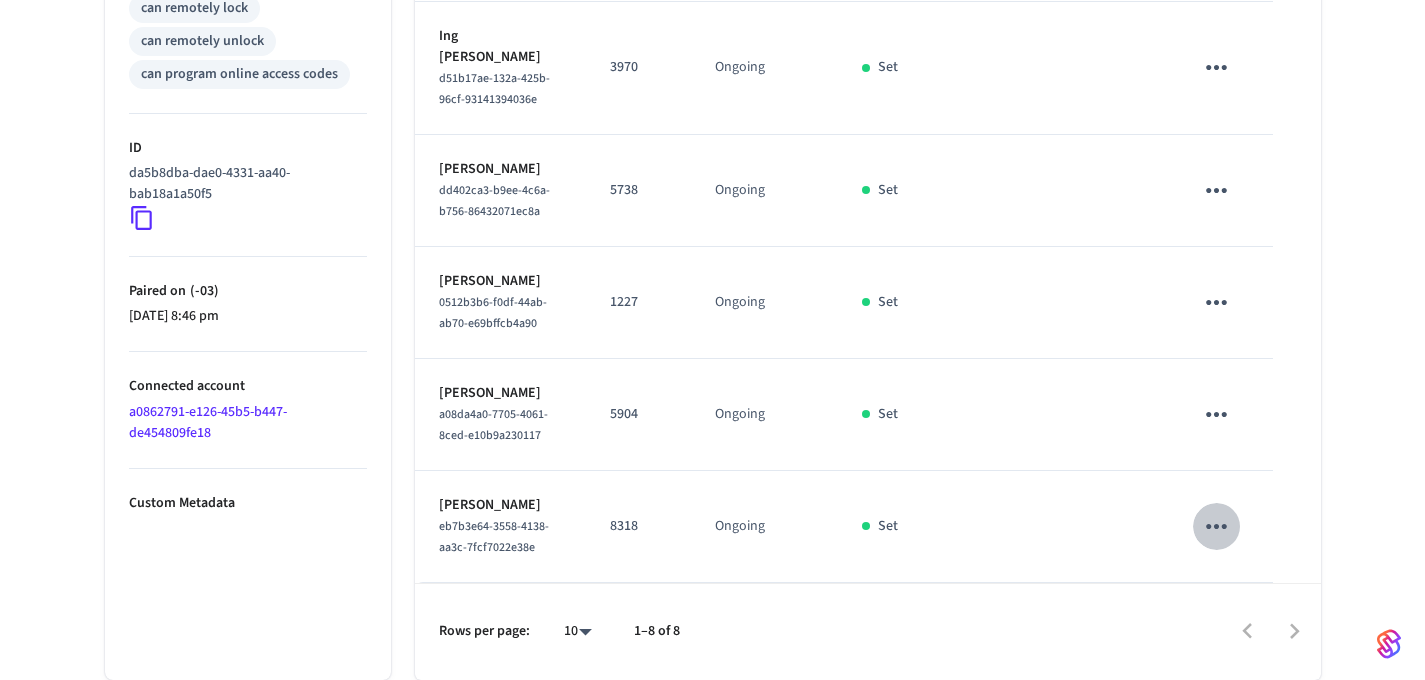 click 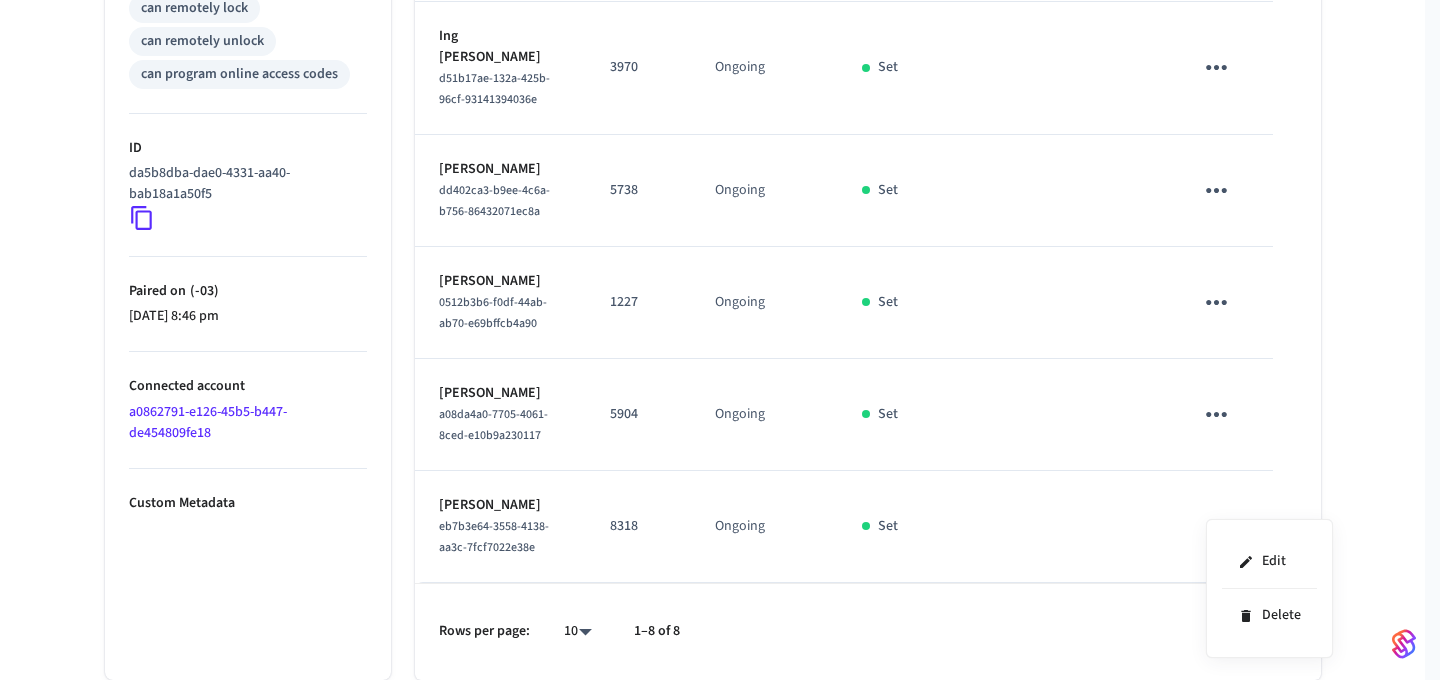 click at bounding box center (720, 340) 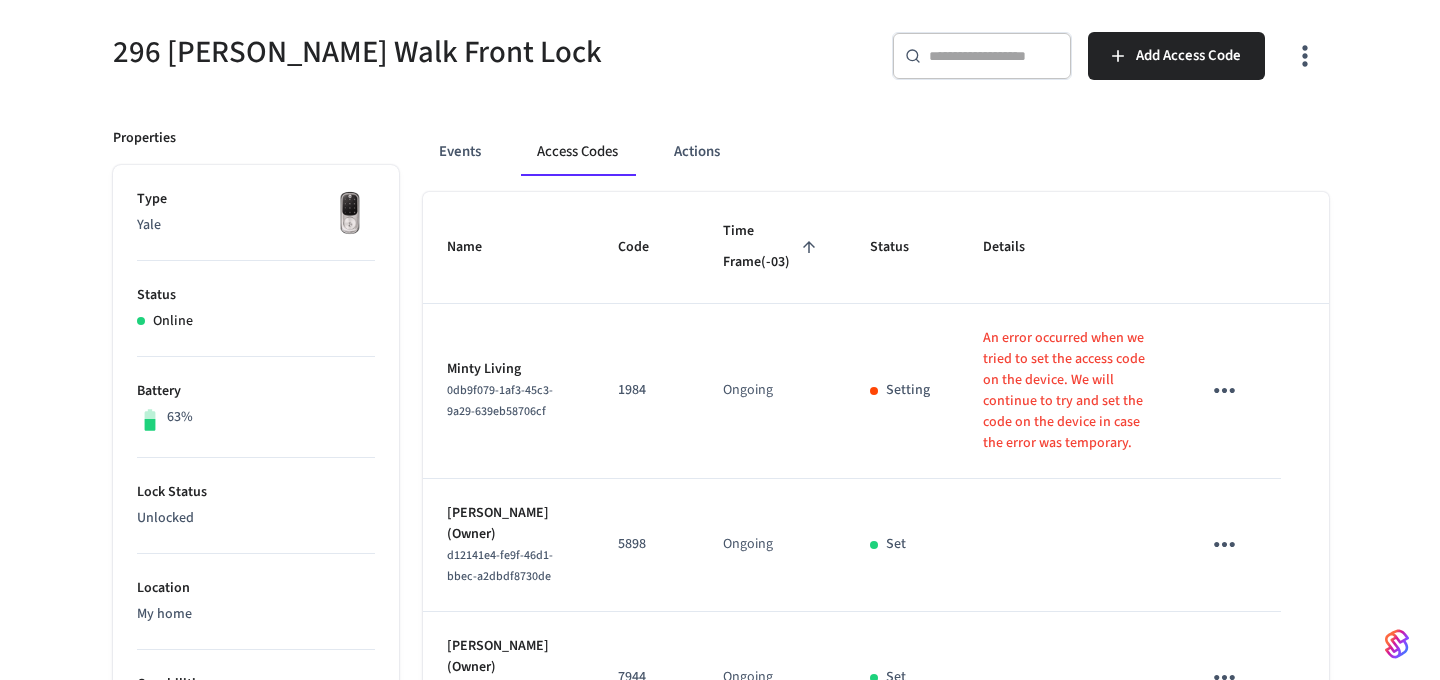 scroll, scrollTop: 0, scrollLeft: 0, axis: both 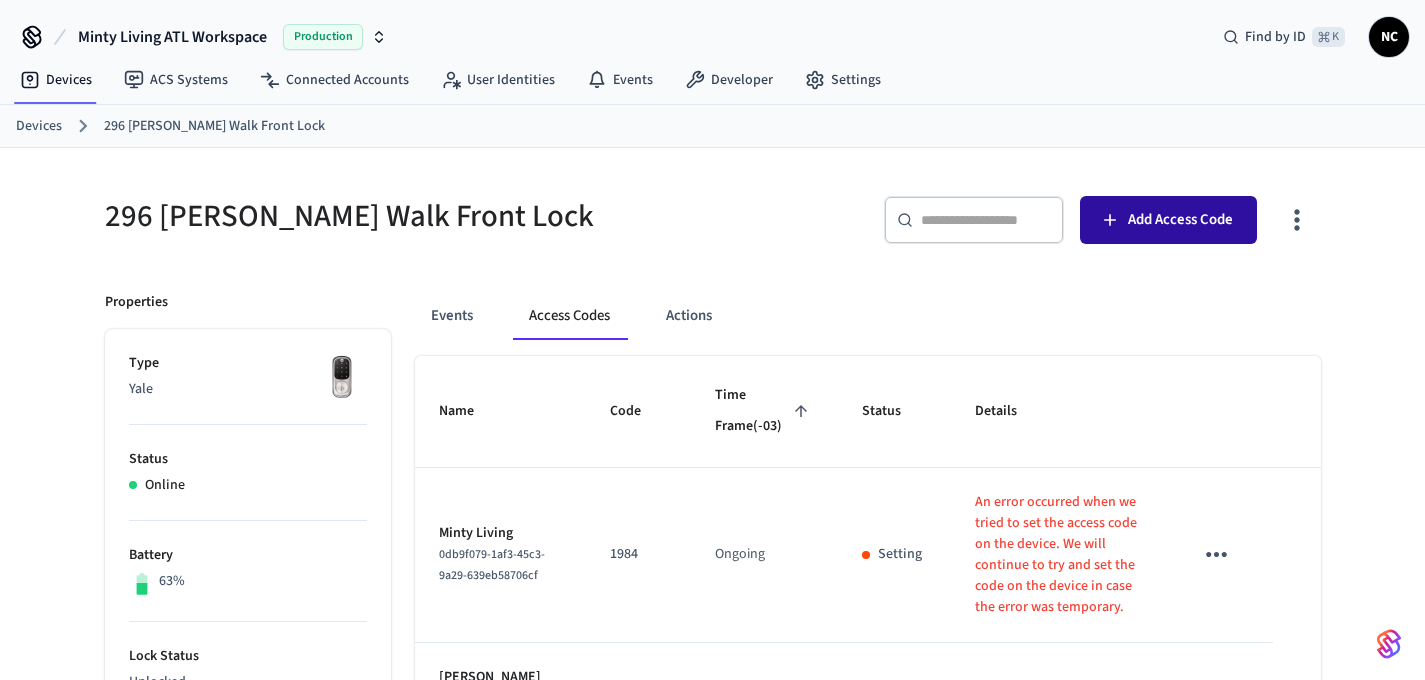 click on "Add Access Code" at bounding box center (1180, 220) 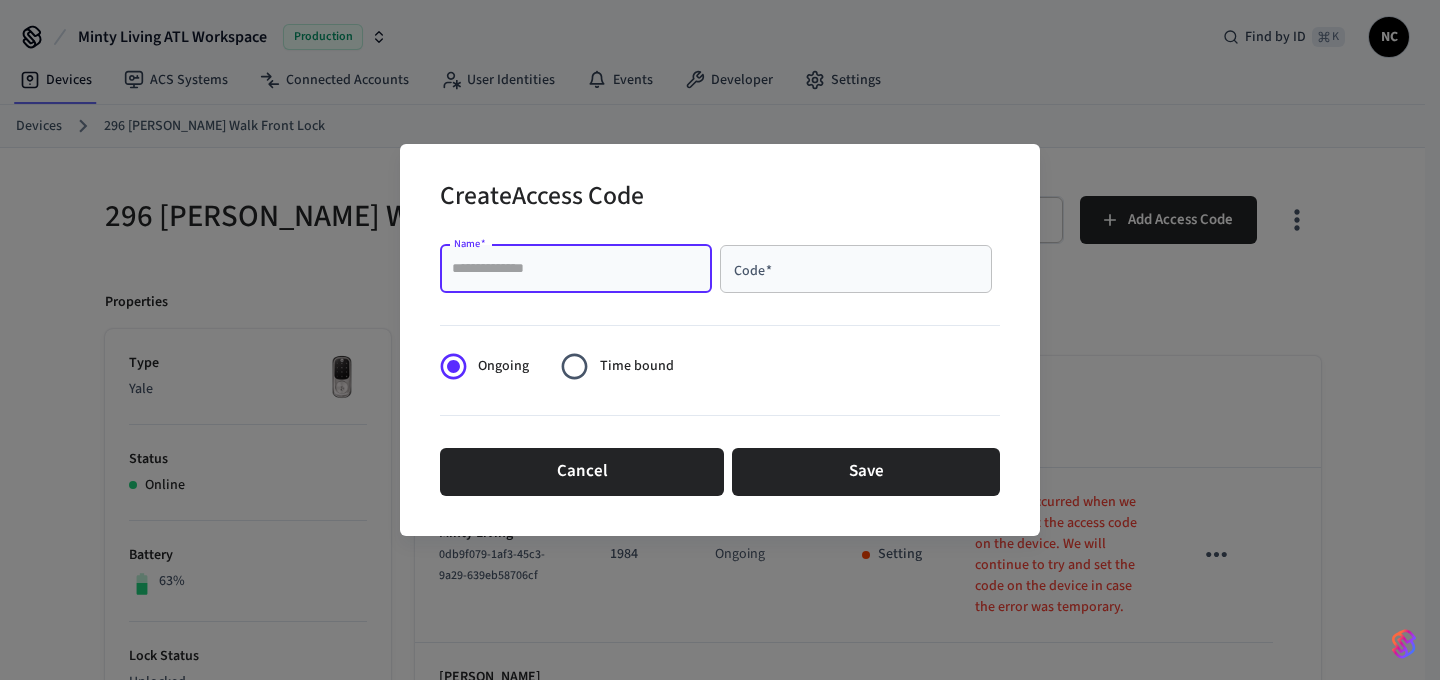 click on "Name   *" at bounding box center [576, 269] 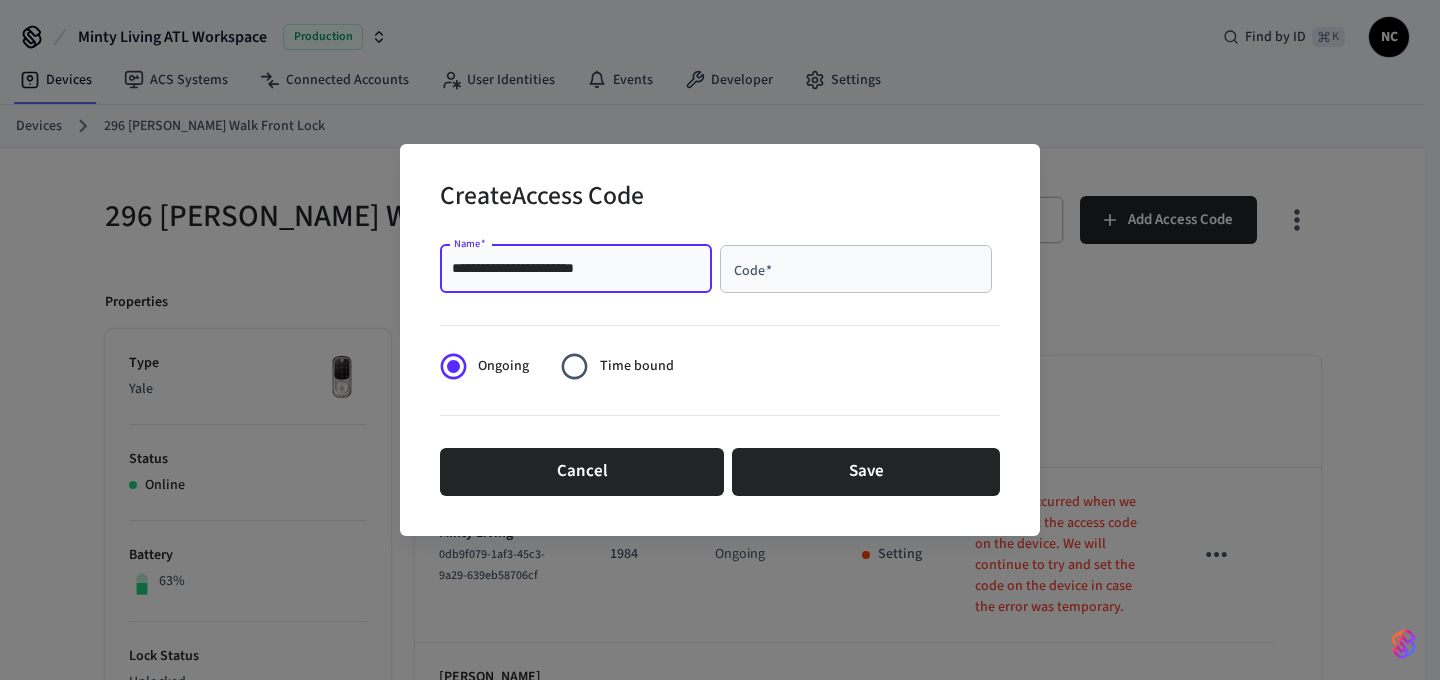 type on "**********" 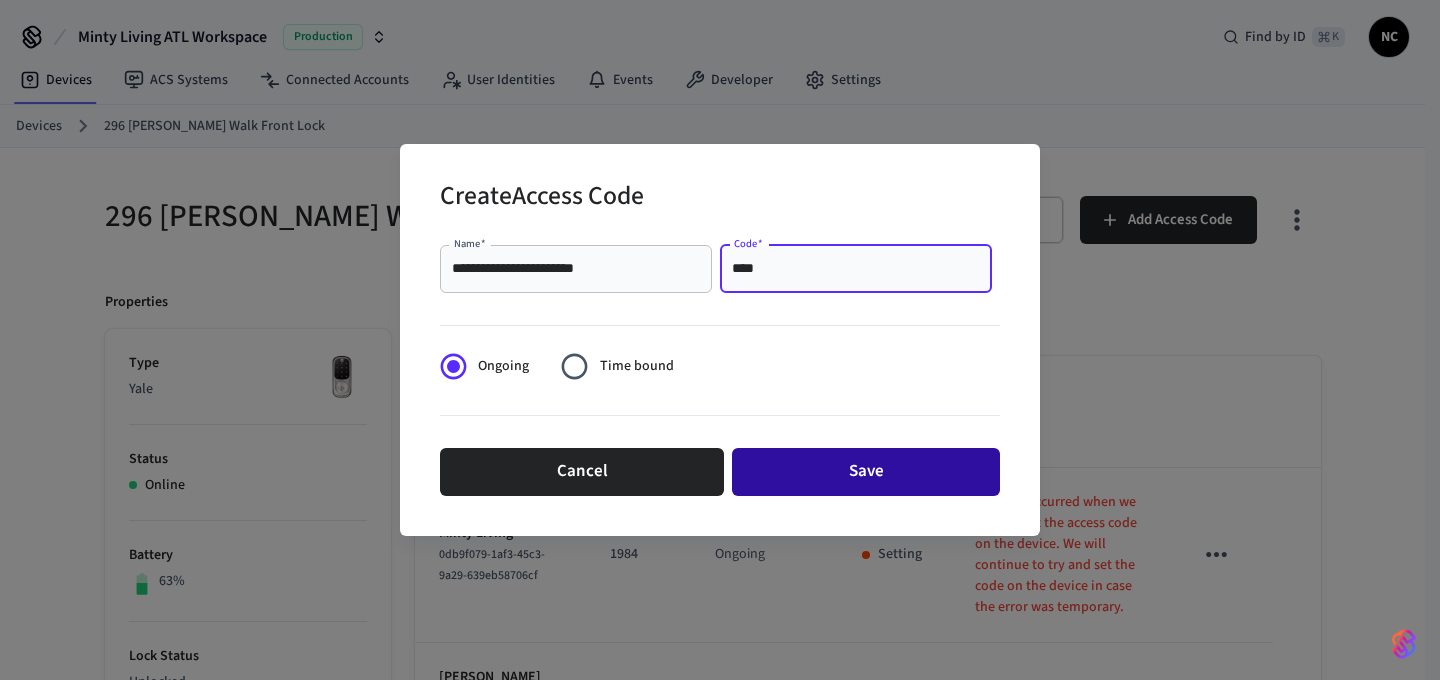 type on "****" 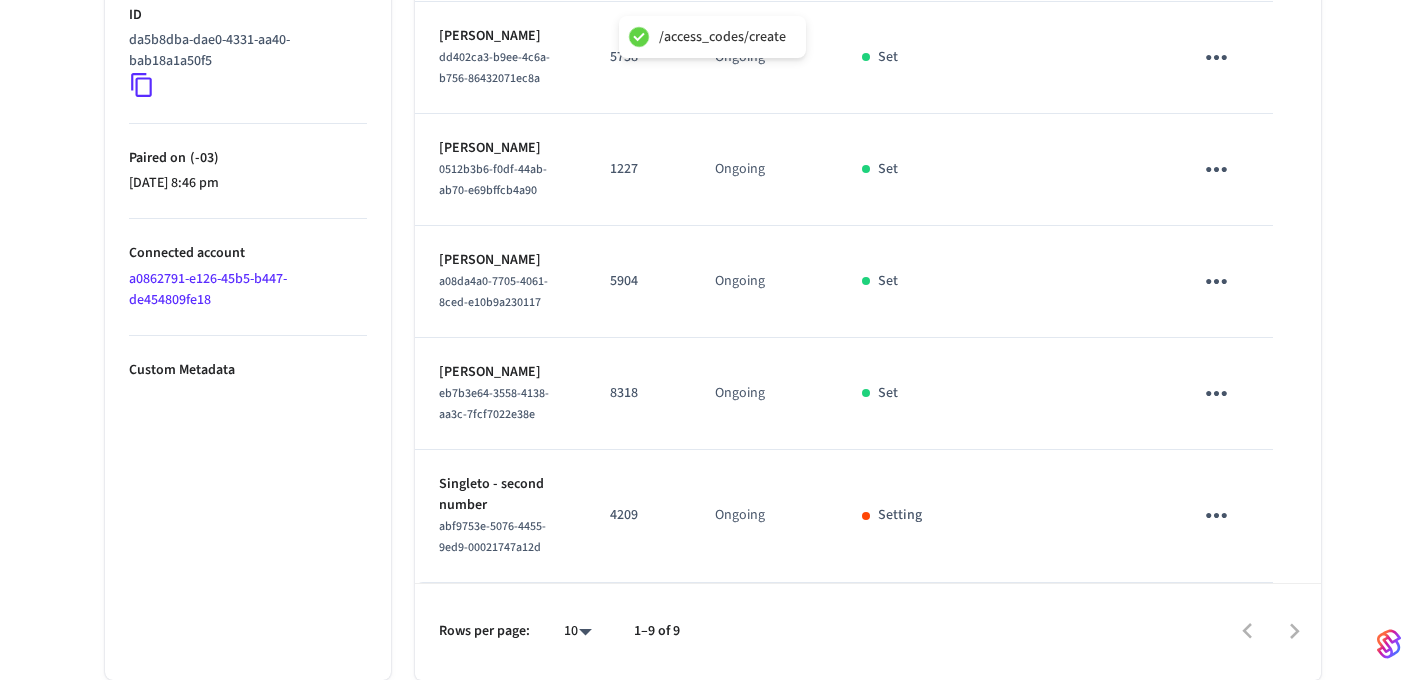 scroll, scrollTop: 1134, scrollLeft: 0, axis: vertical 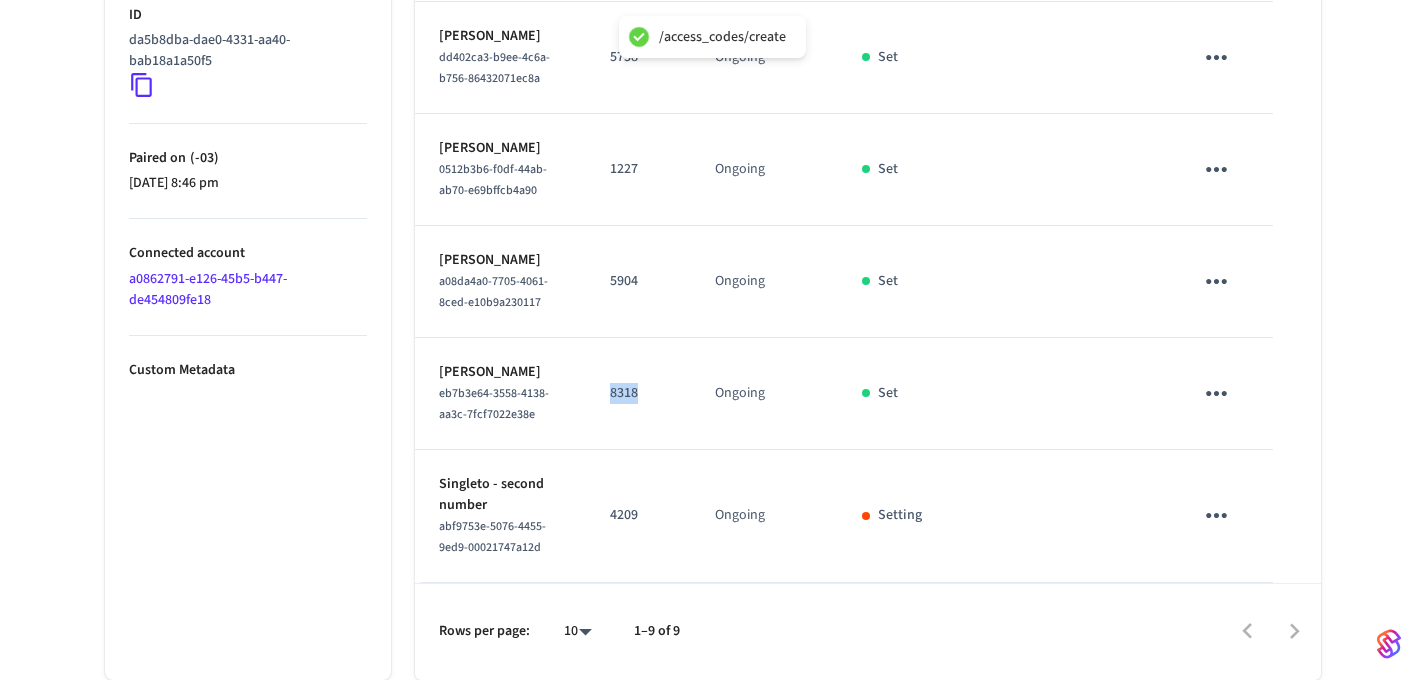 click on "8318" at bounding box center [638, 393] 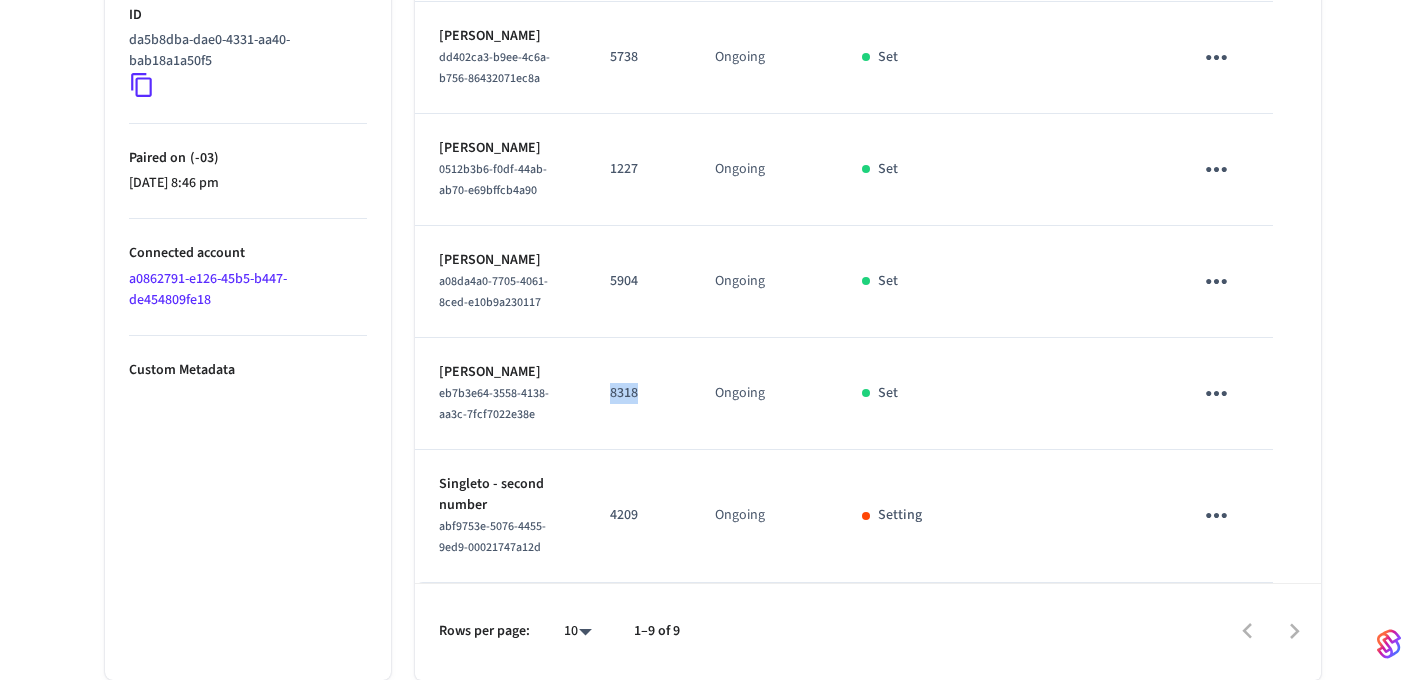 copy on "8318" 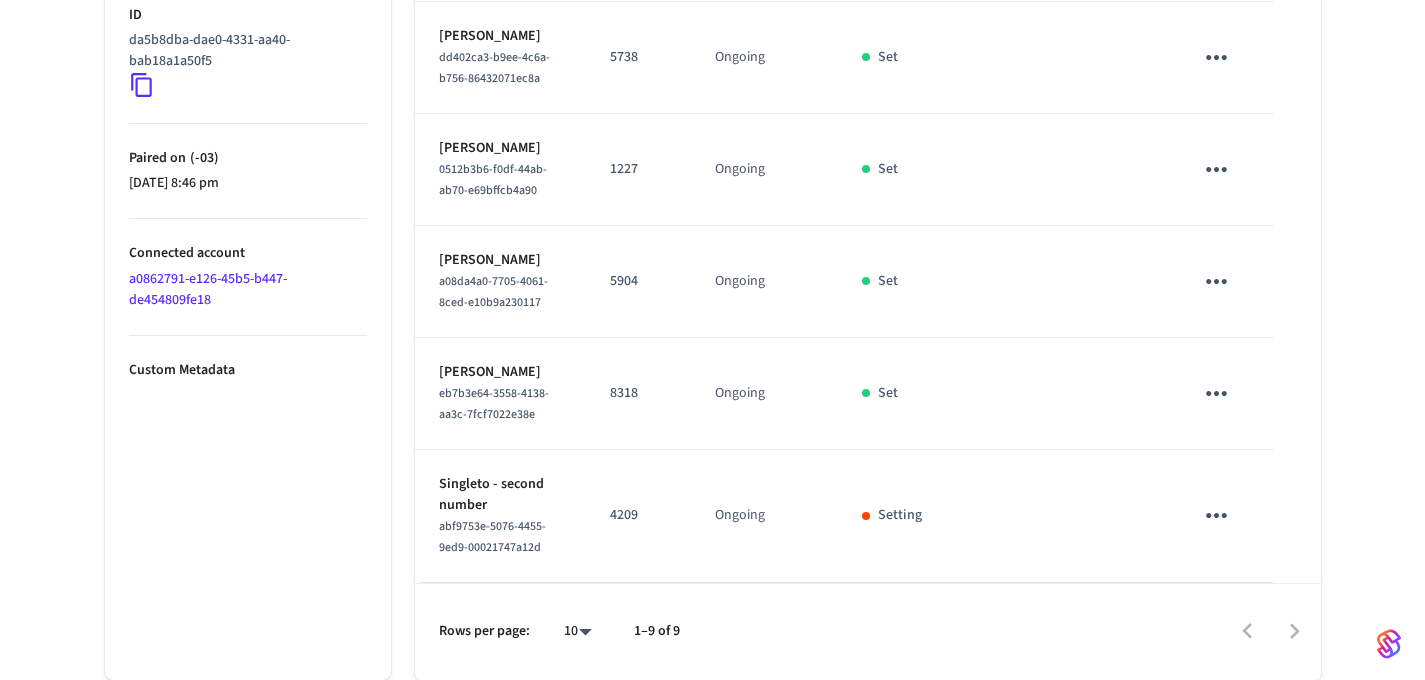 click at bounding box center [1060, 394] 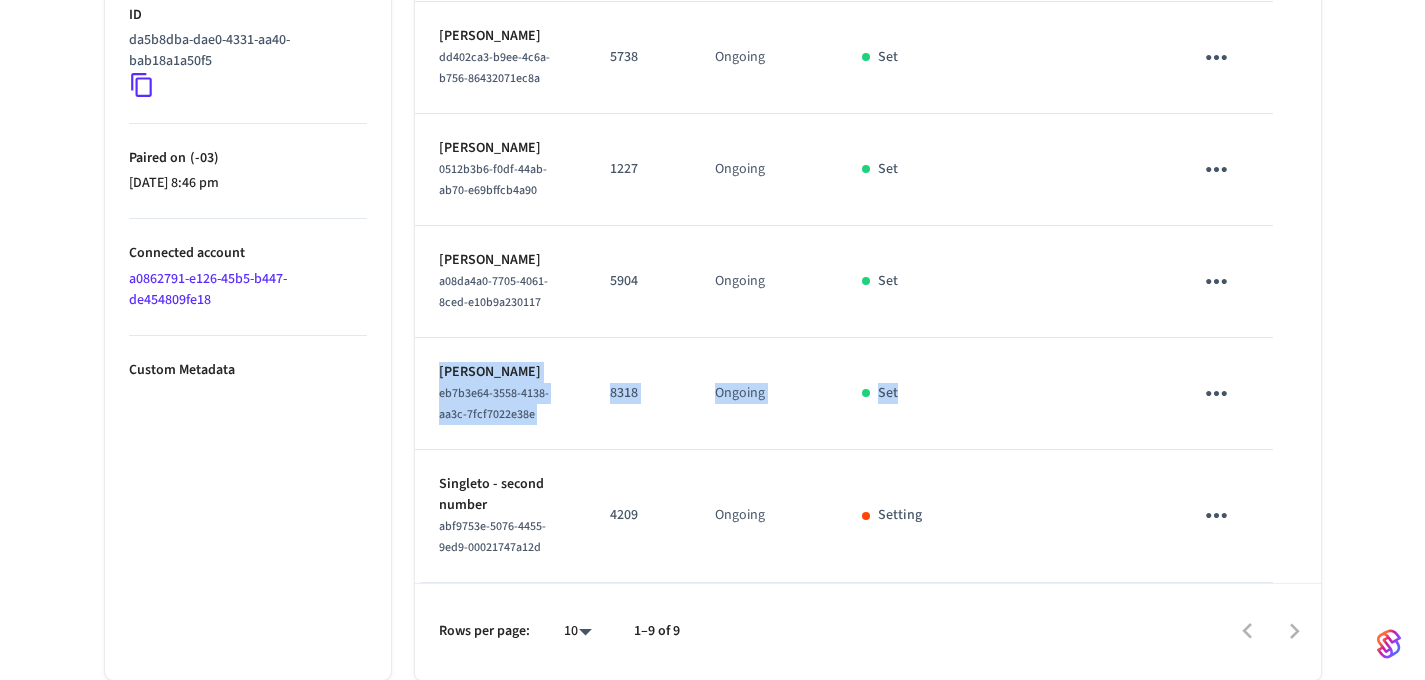 drag, startPoint x: 922, startPoint y: 397, endPoint x: 919, endPoint y: 290, distance: 107.042046 